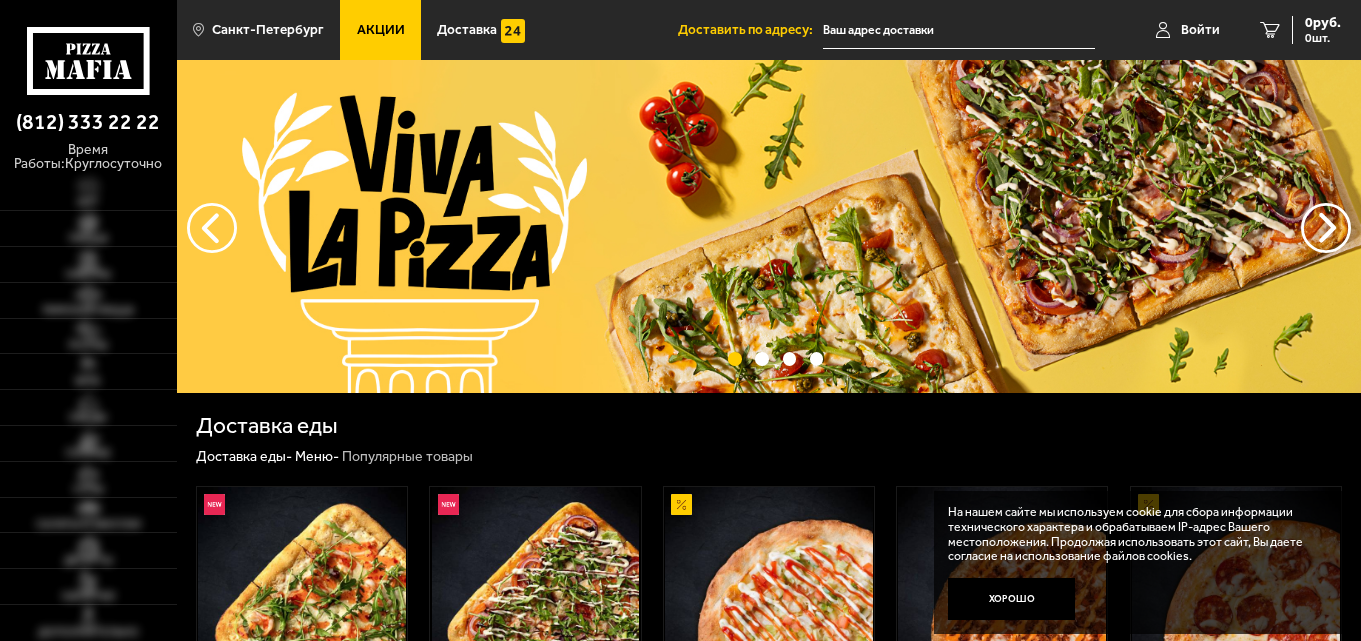 scroll, scrollTop: 0, scrollLeft: 0, axis: both 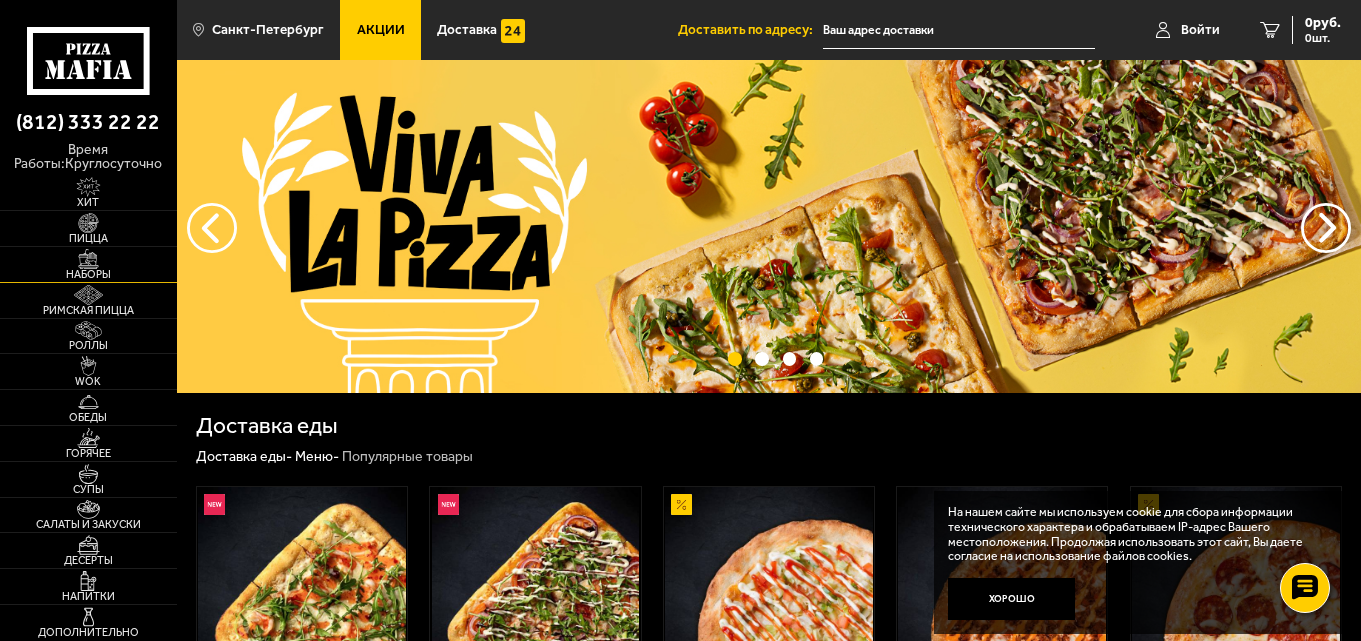 click on "Наборы" at bounding box center (88, 274) 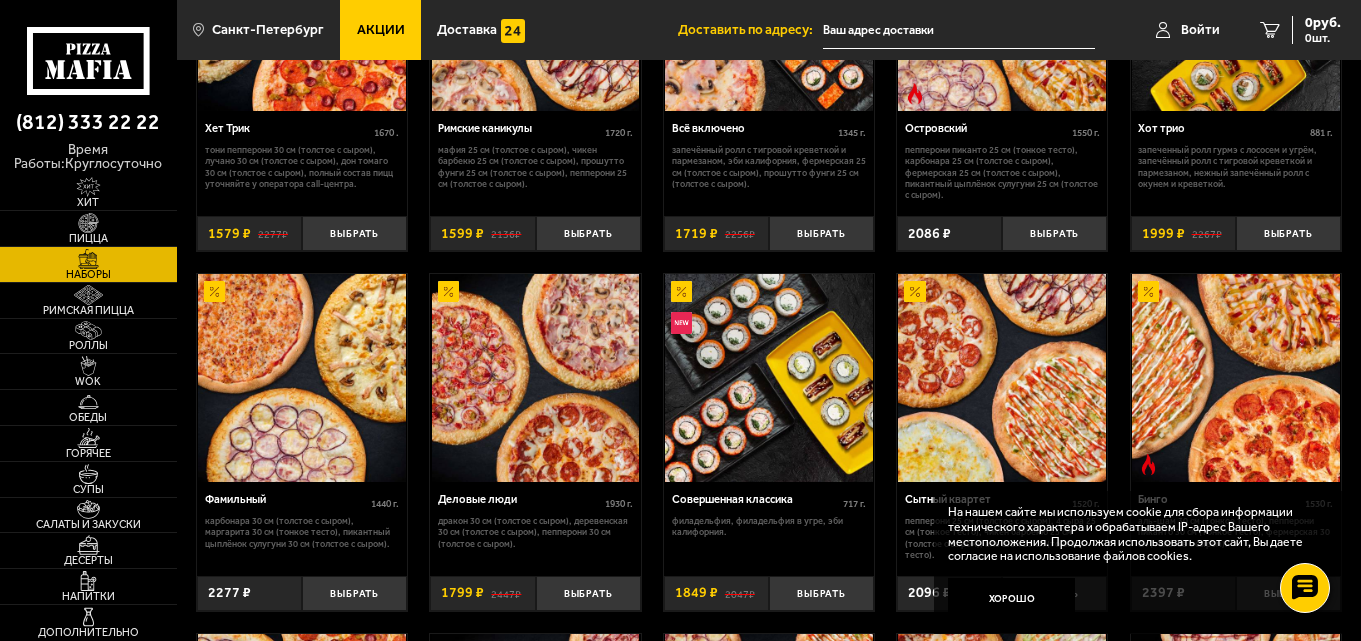 scroll, scrollTop: 1400, scrollLeft: 0, axis: vertical 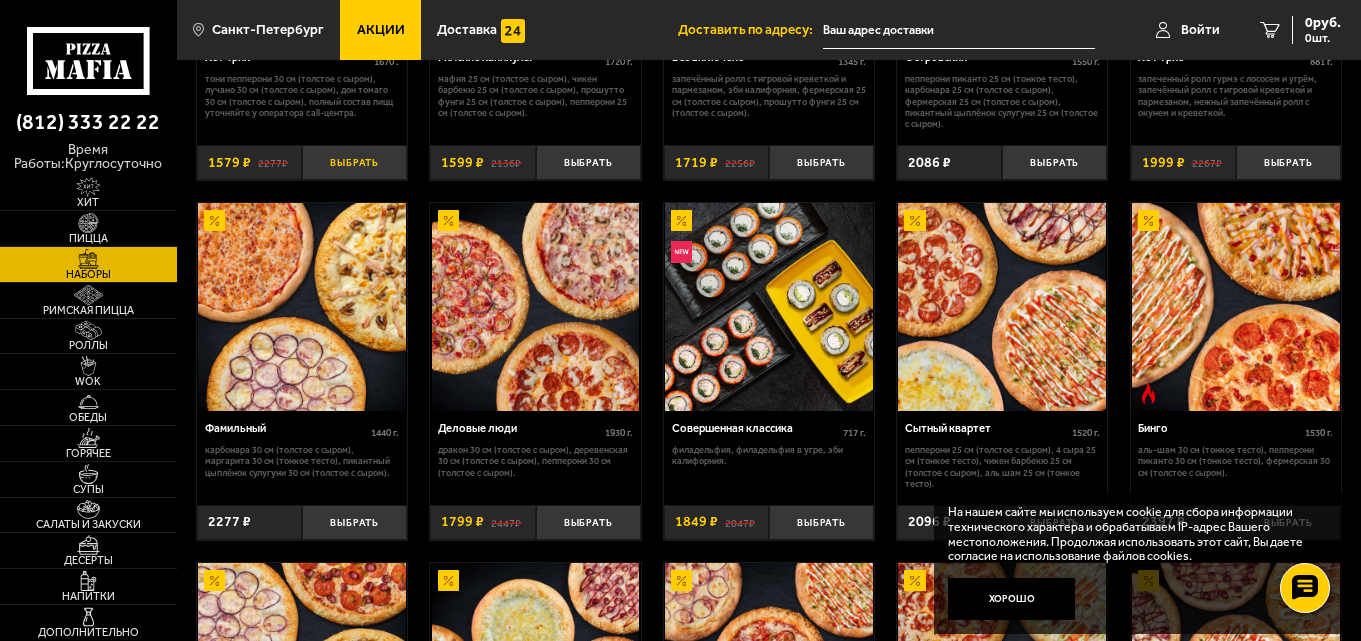 click on "Выбрать" at bounding box center (354, 162) 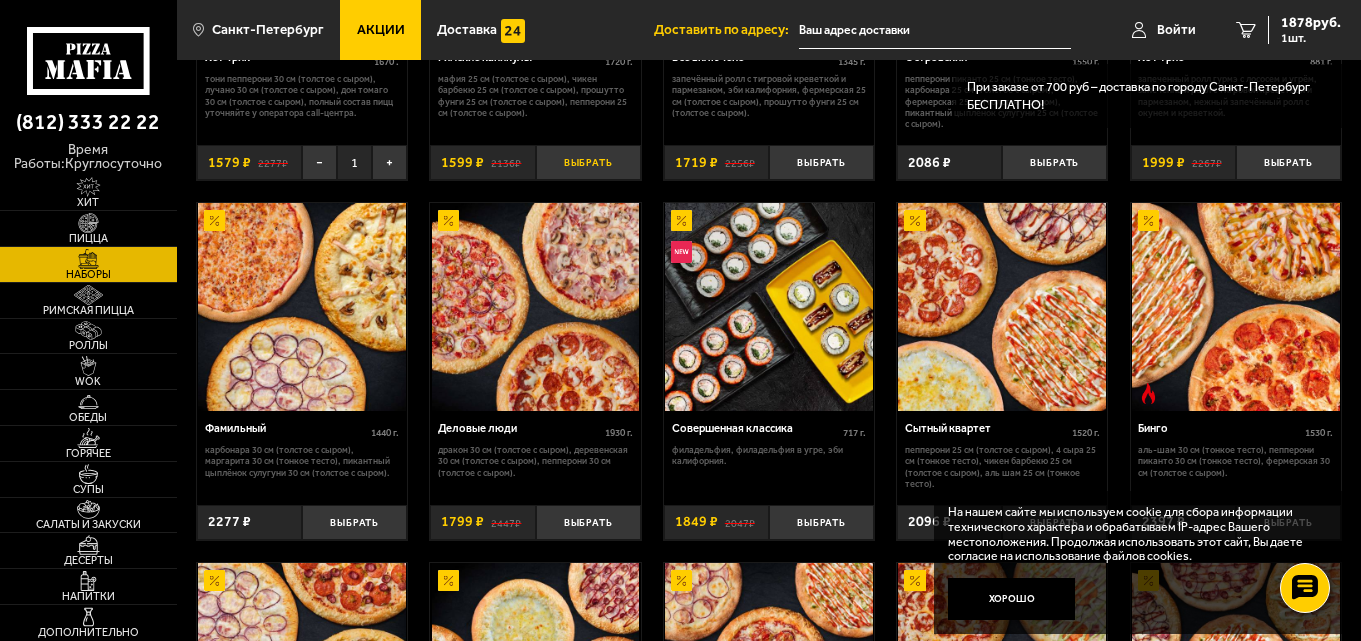 click on "Выбрать" at bounding box center [588, 162] 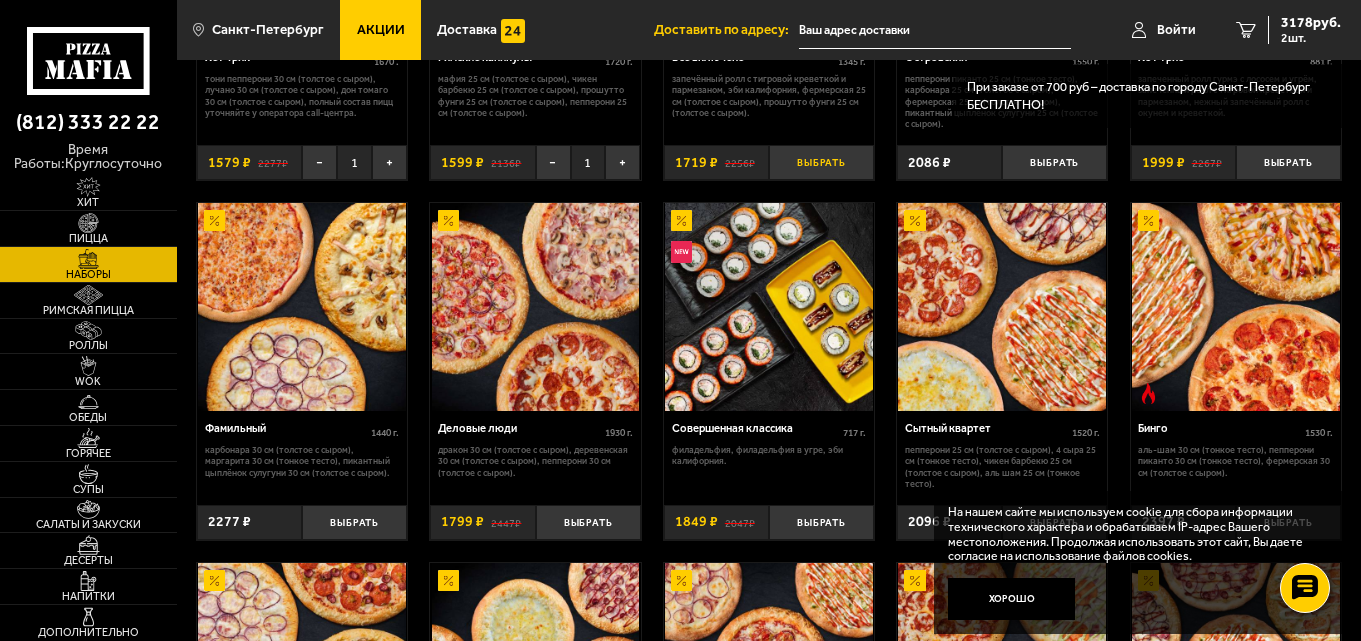 click on "Выбрать" at bounding box center [821, 162] 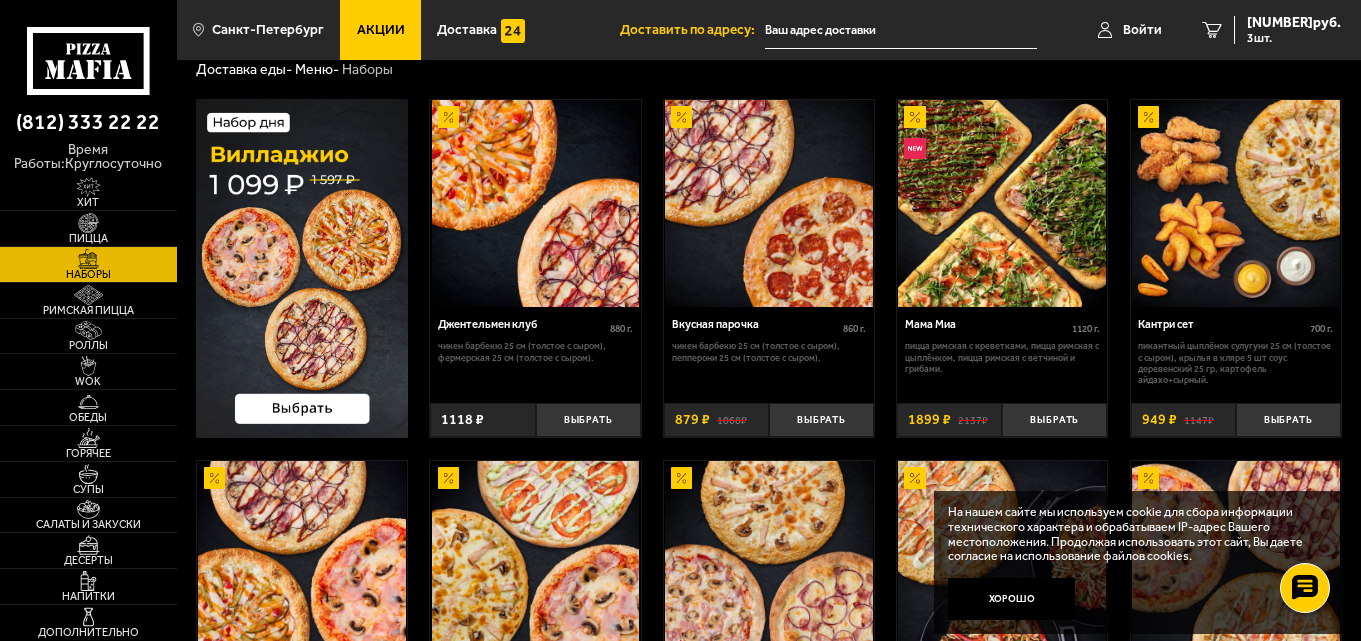 scroll, scrollTop: 0, scrollLeft: 0, axis: both 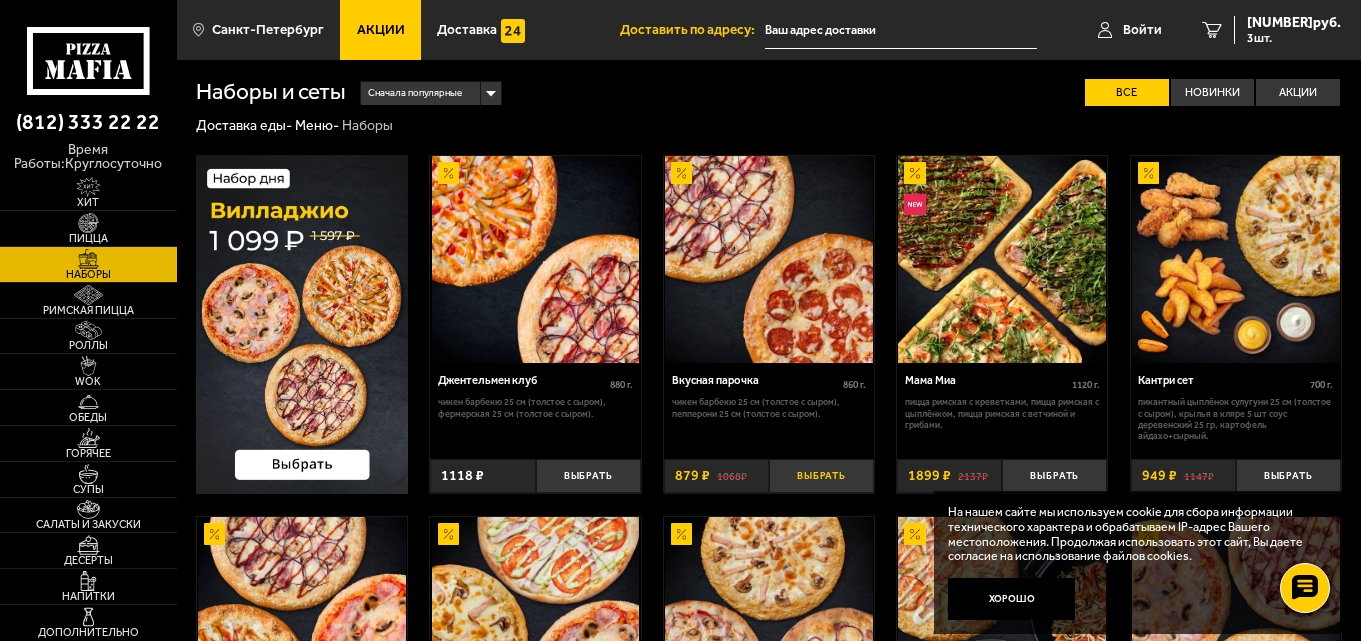 click on "Выбрать" at bounding box center [821, 476] 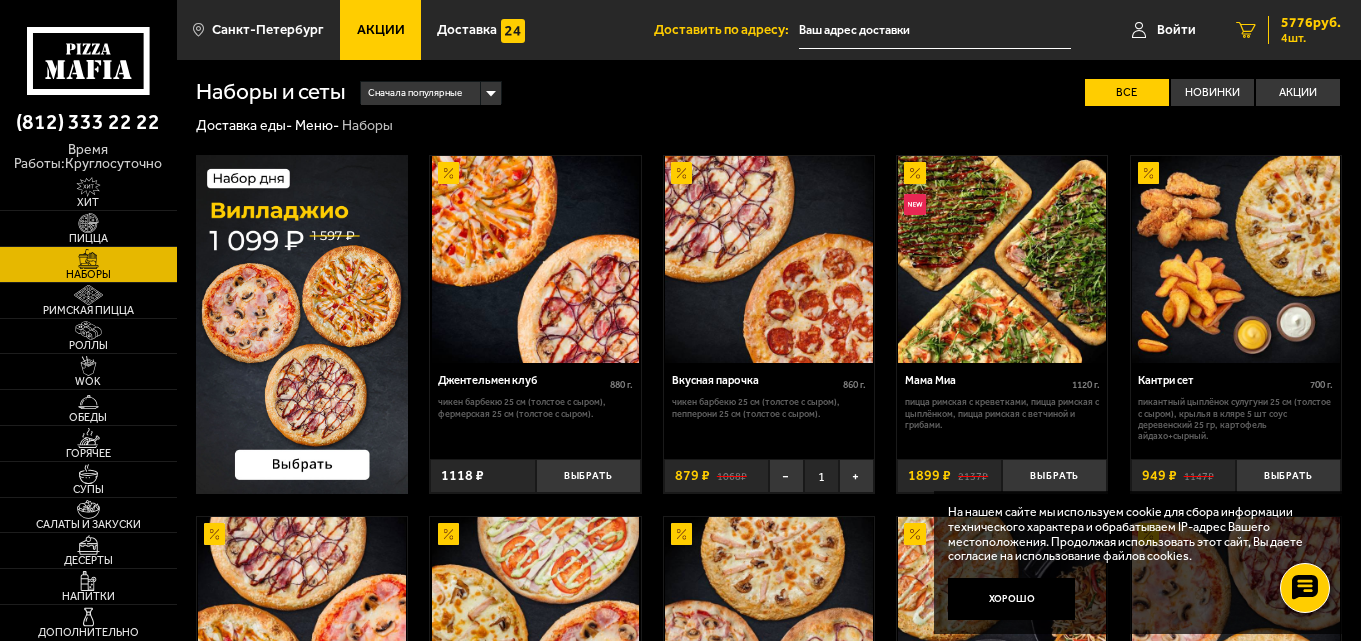 click on "5776  руб." at bounding box center (1311, 23) 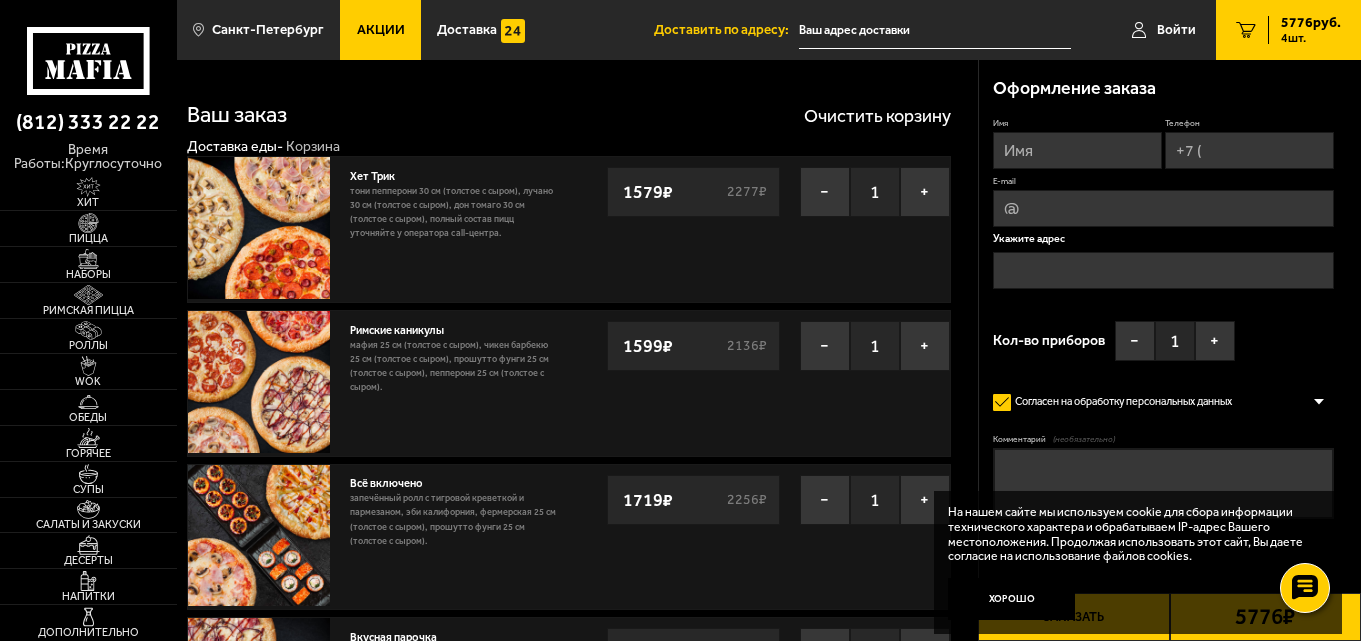 click on "Имя" at bounding box center [1077, 150] 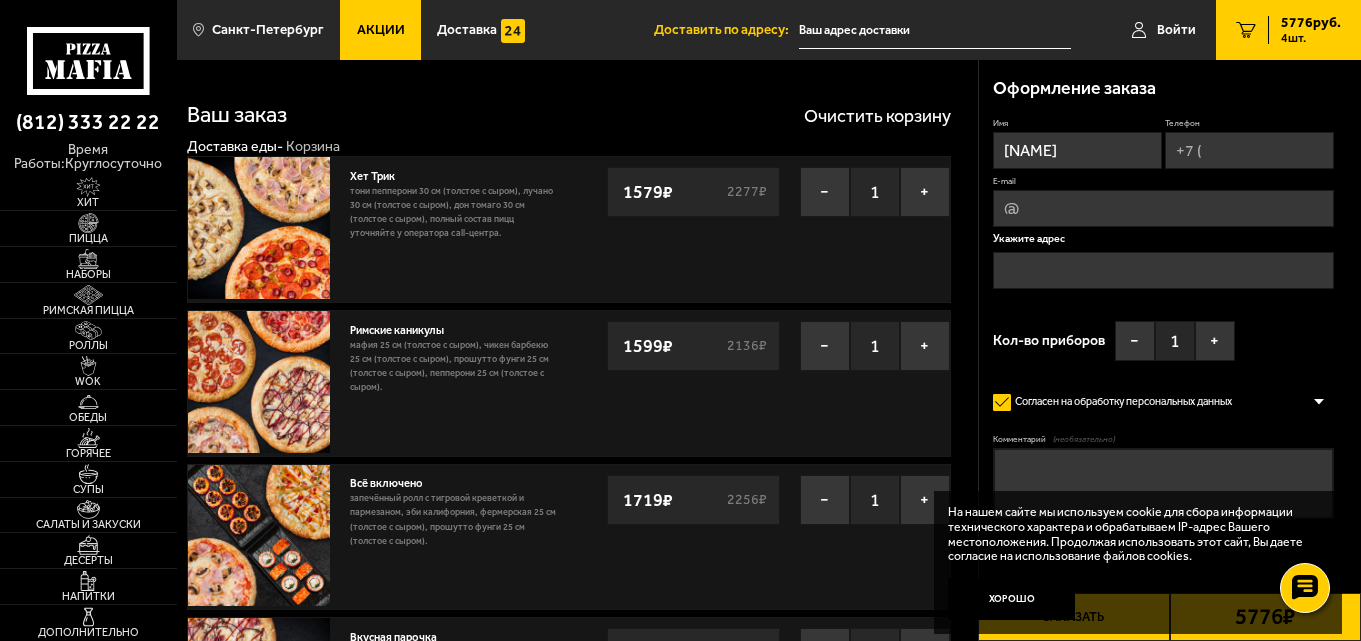 click on "Телефон" at bounding box center [1249, 150] 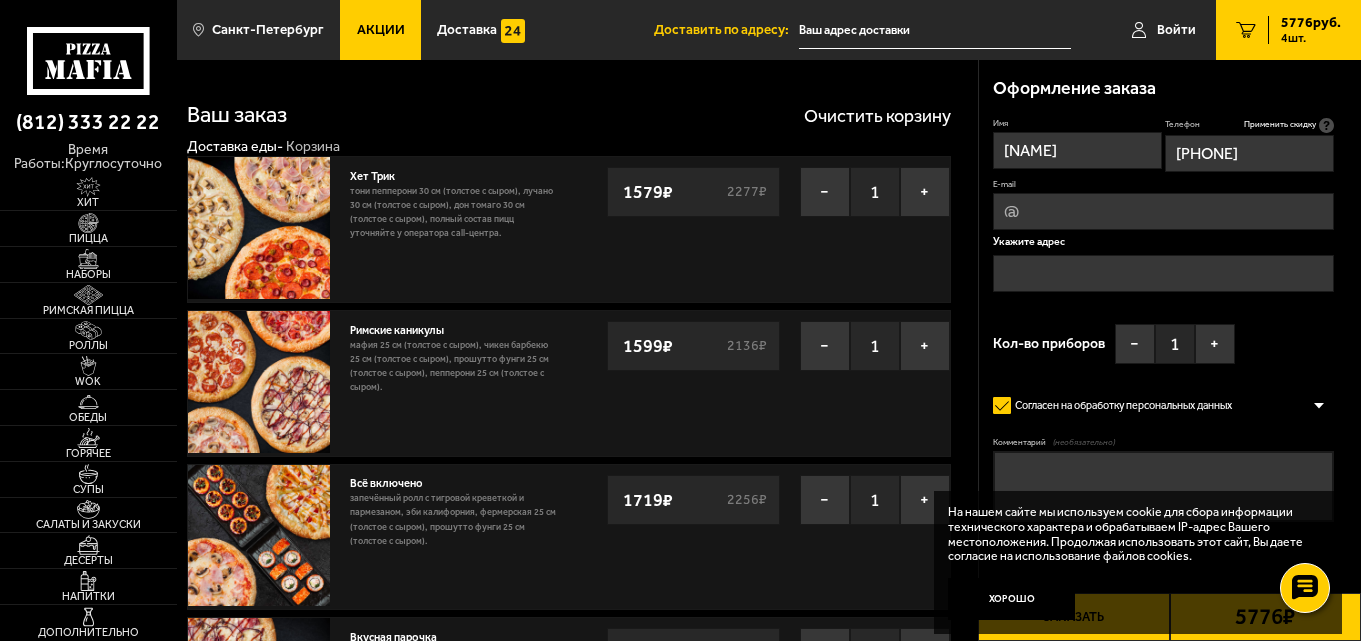 drag, startPoint x: 1139, startPoint y: 252, endPoint x: 1135, endPoint y: 265, distance: 13.601471 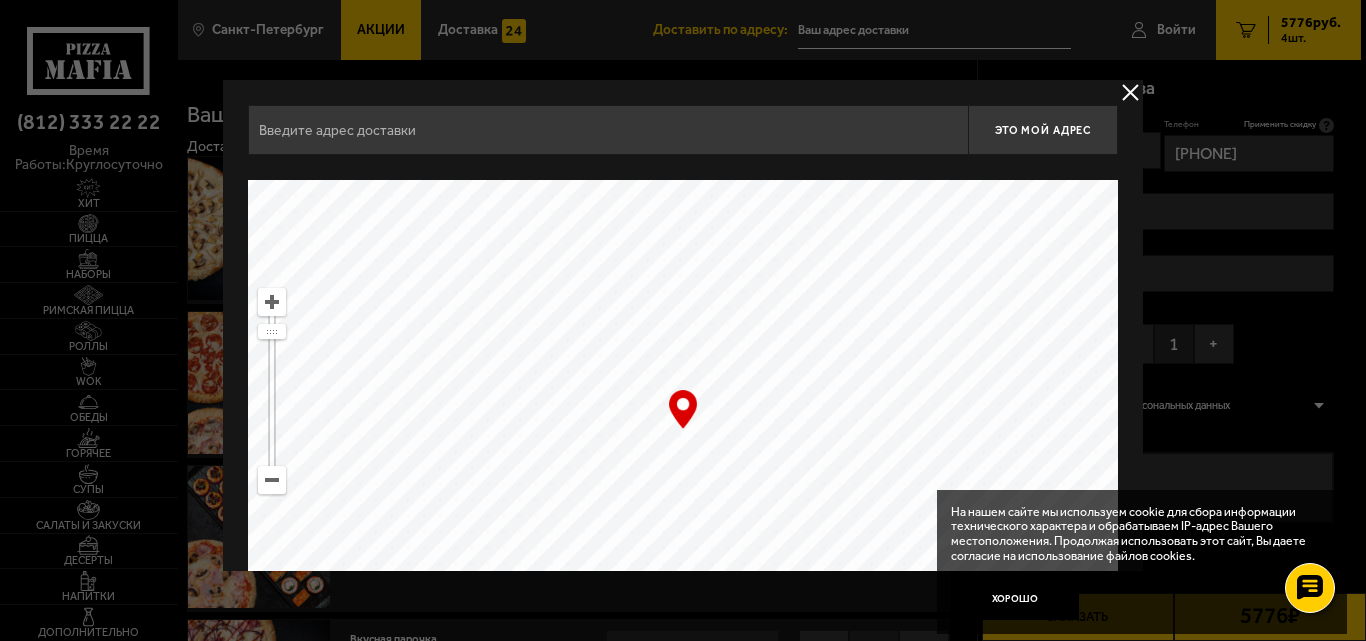 click at bounding box center (608, 130) 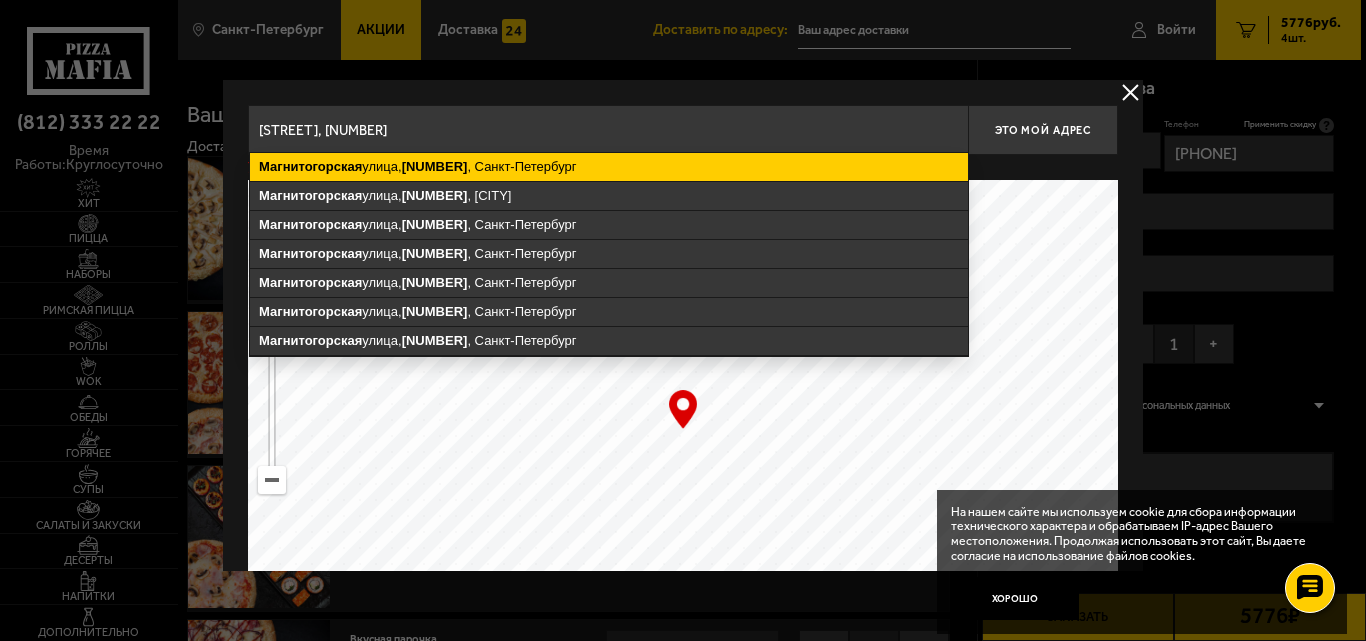 click on "[STREET], [NUMBER], [CITY]" at bounding box center [609, 167] 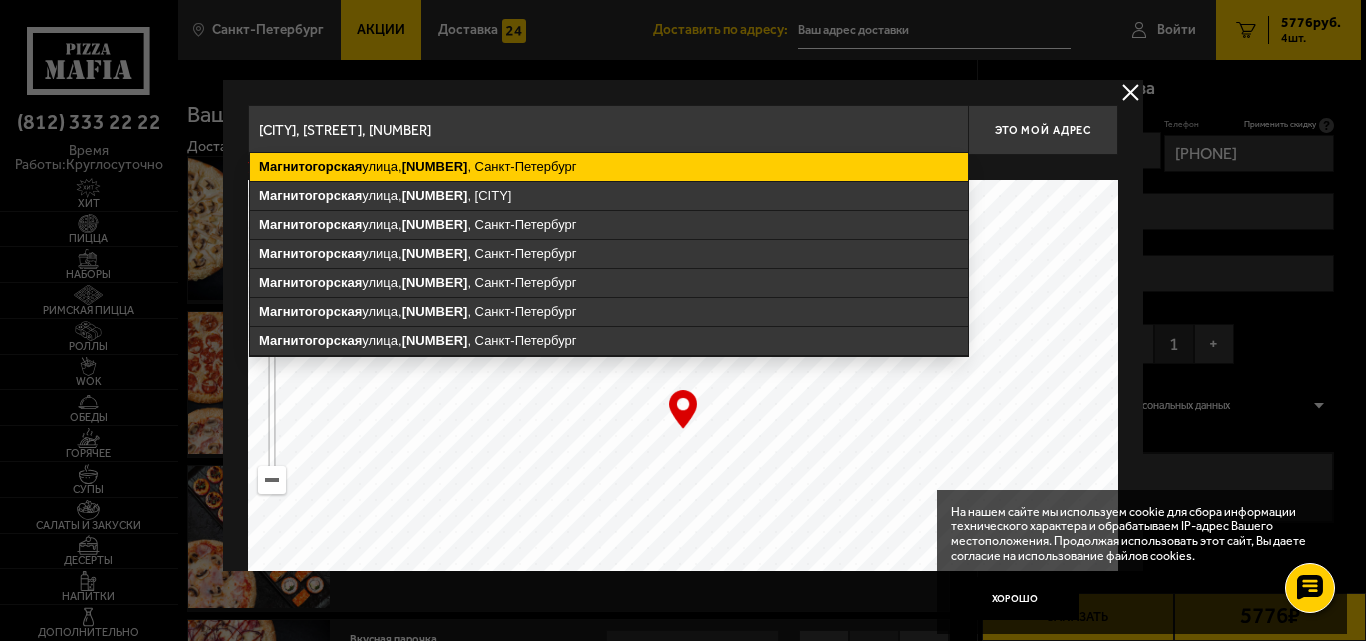 type on "[STREET], [NUMBER]" 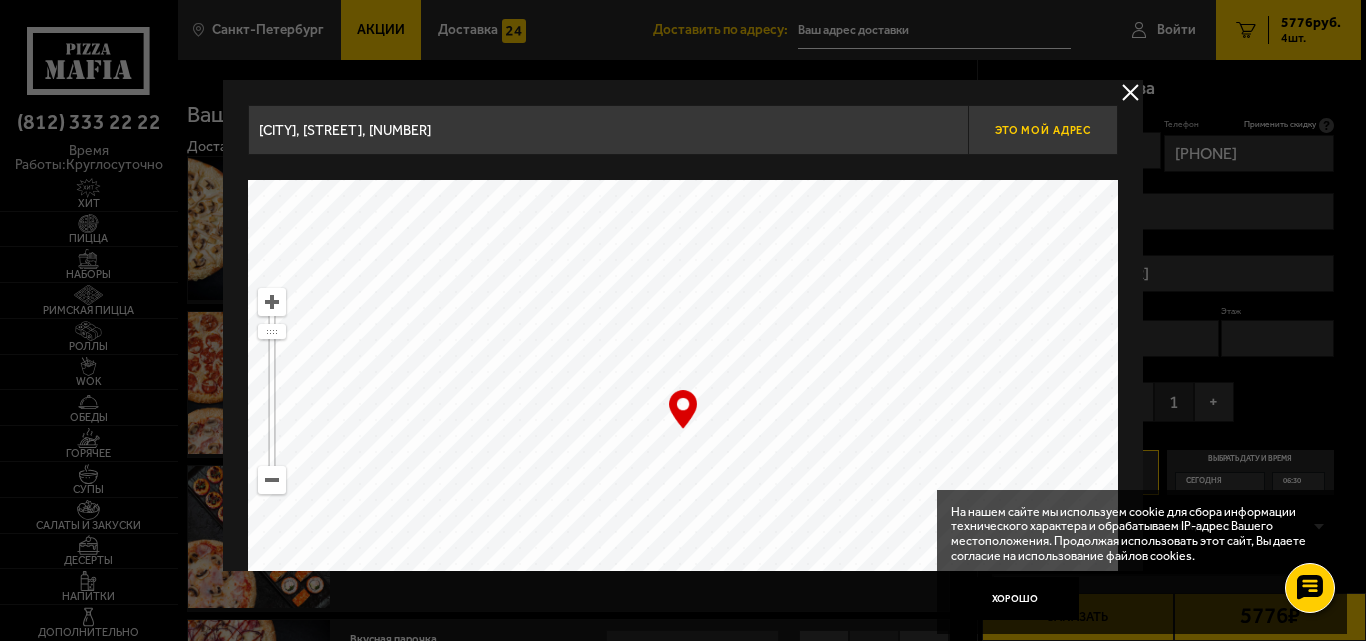 click on "Это мой адрес" at bounding box center (1043, 130) 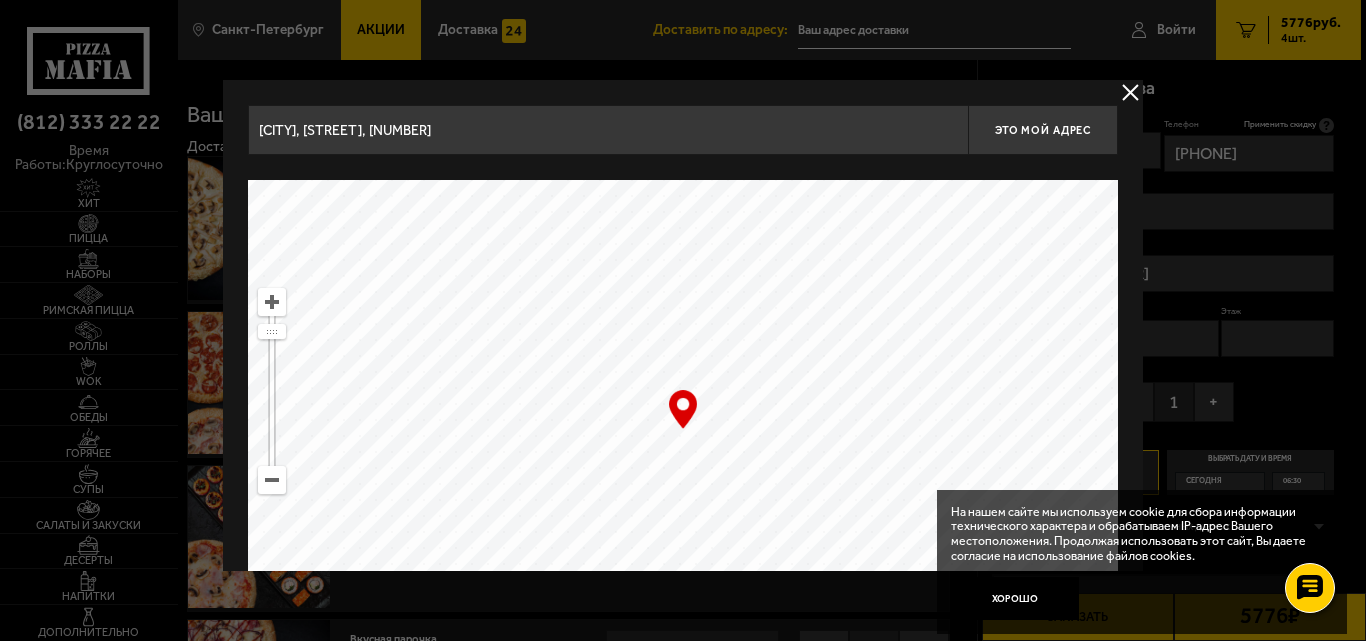 type on "[STREET], [NUMBER]" 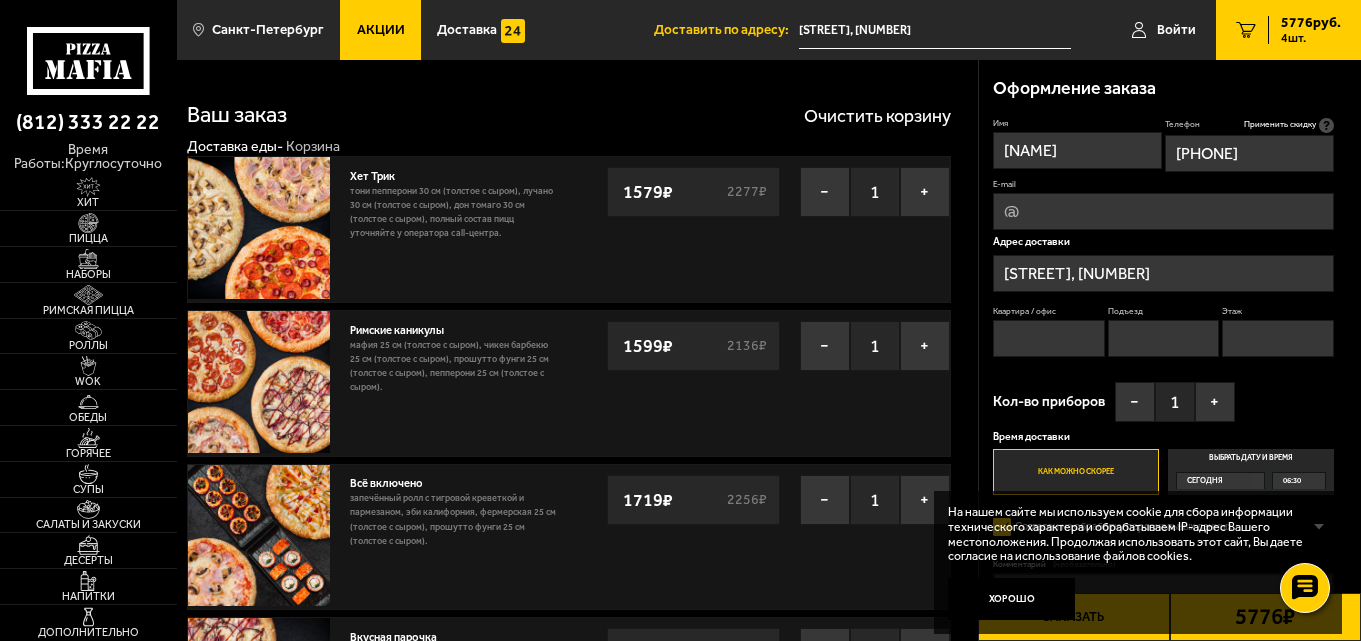 click on "Квартира / офис" at bounding box center [1049, 338] 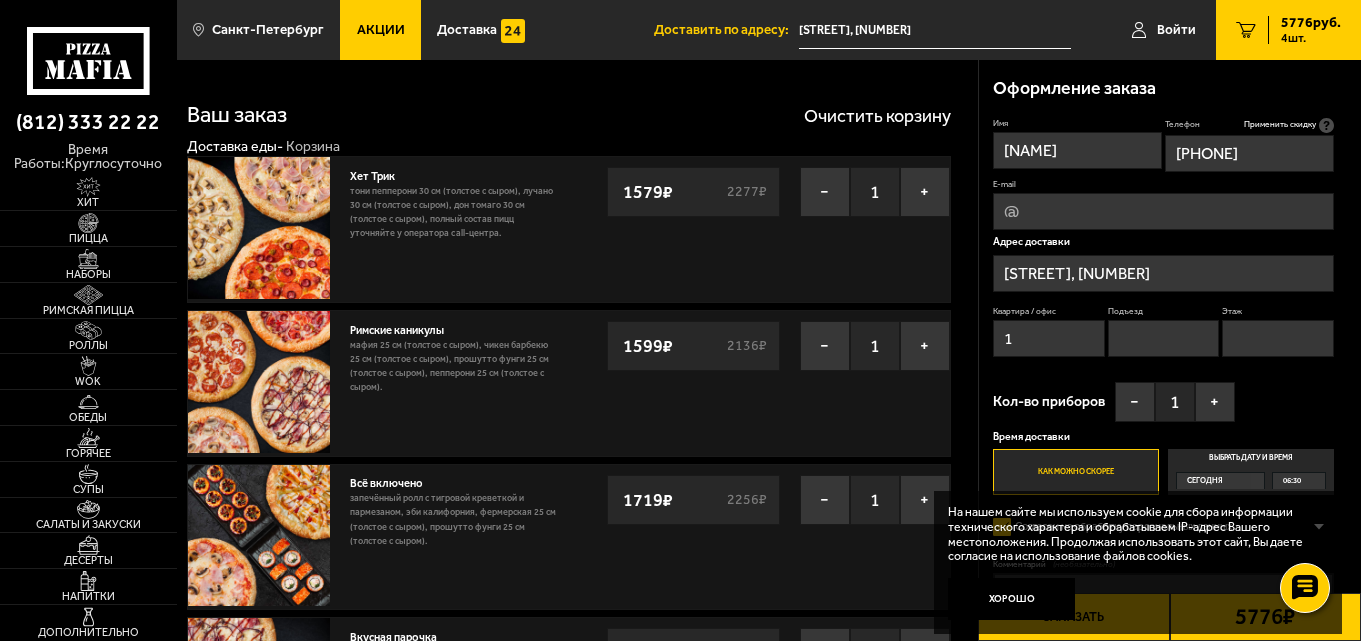 click on "Подъезд" at bounding box center (1164, 338) 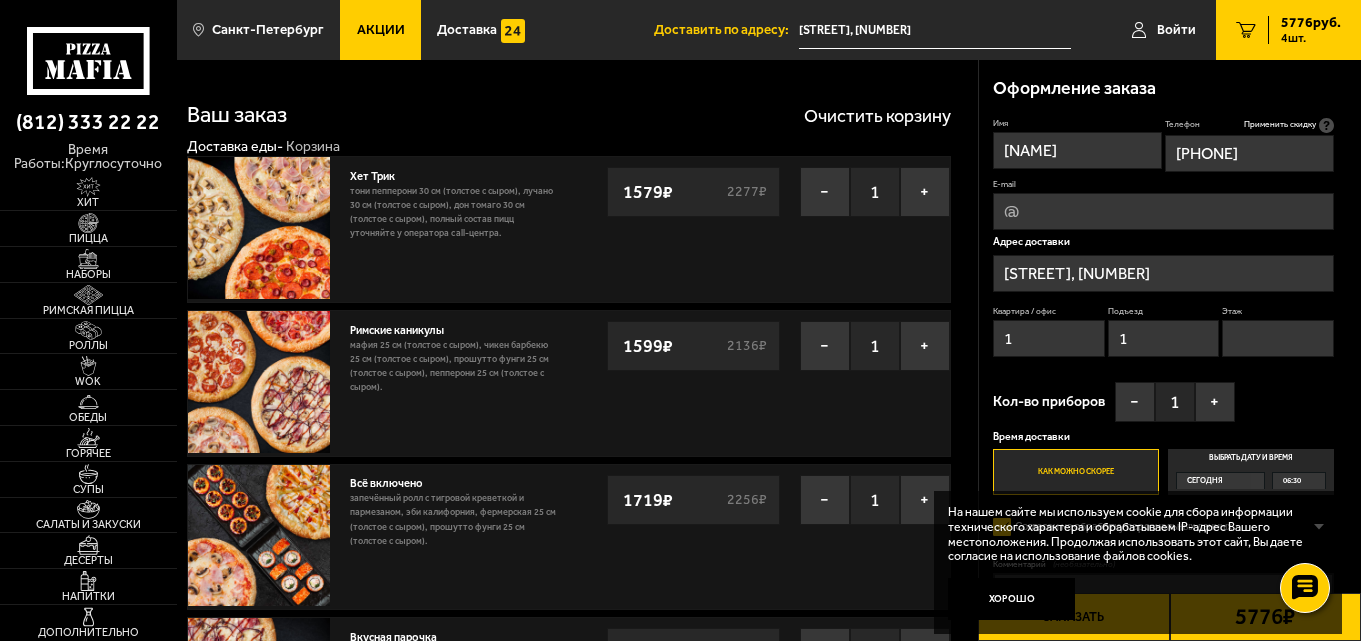 click on "Этаж" at bounding box center (1278, 338) 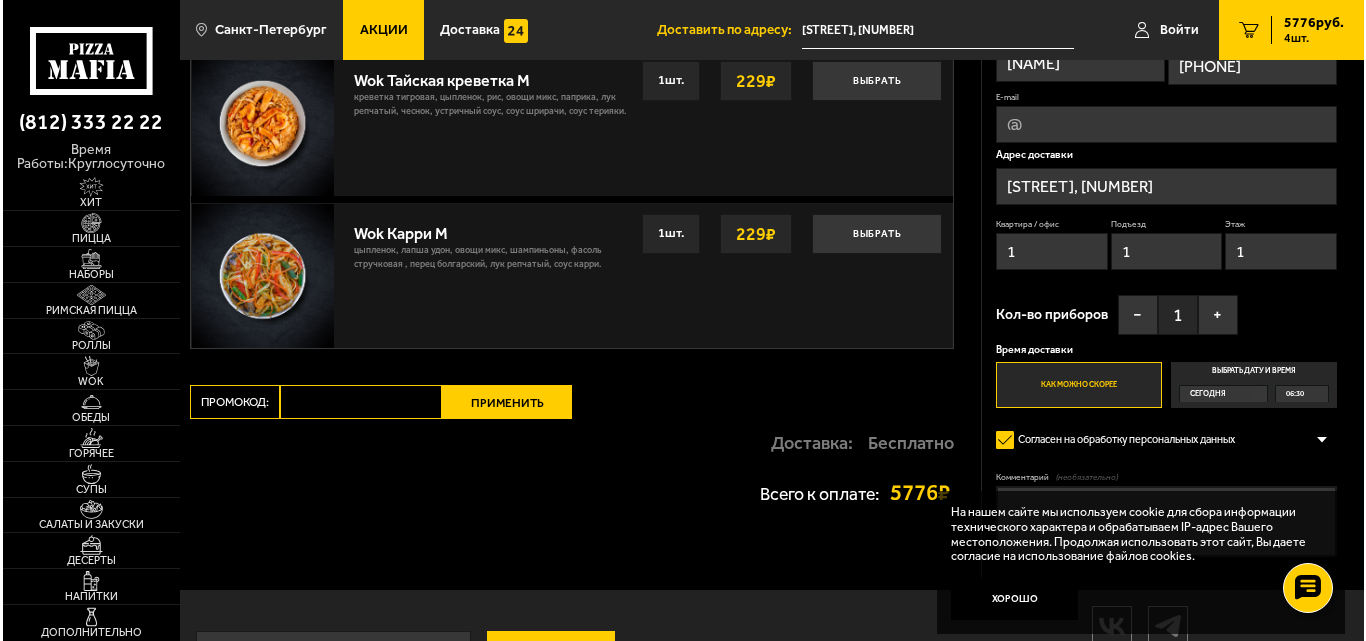 scroll, scrollTop: 1778, scrollLeft: 0, axis: vertical 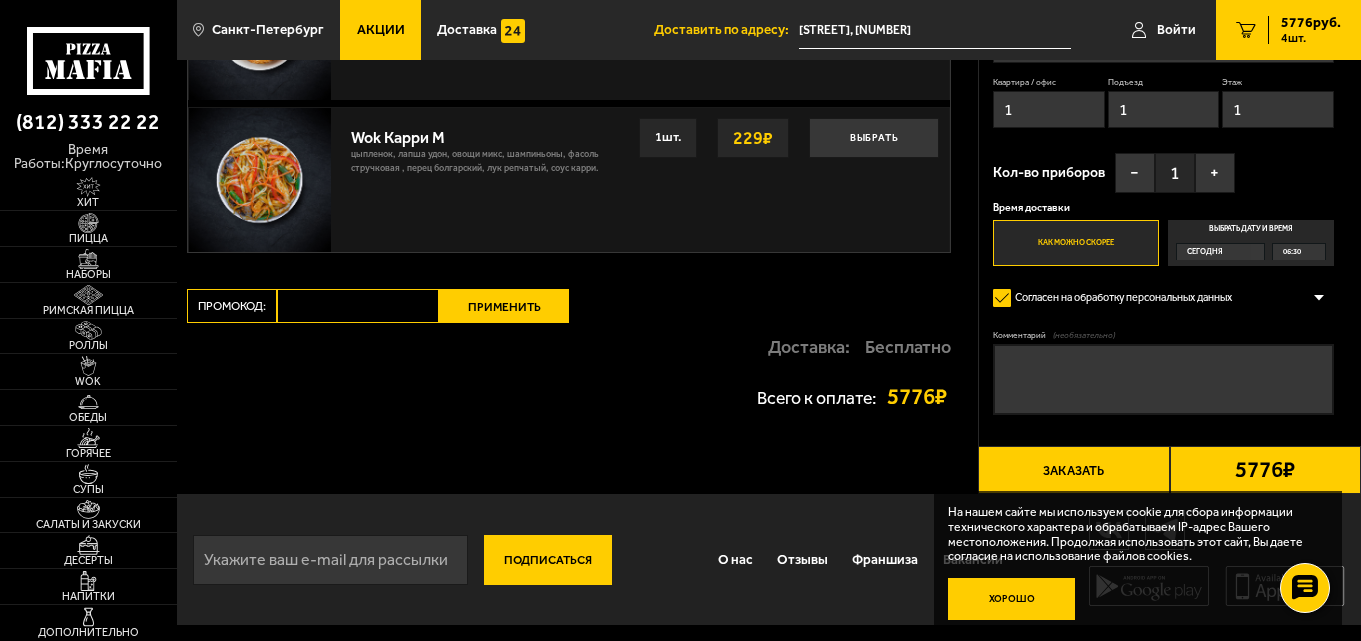 type on "1" 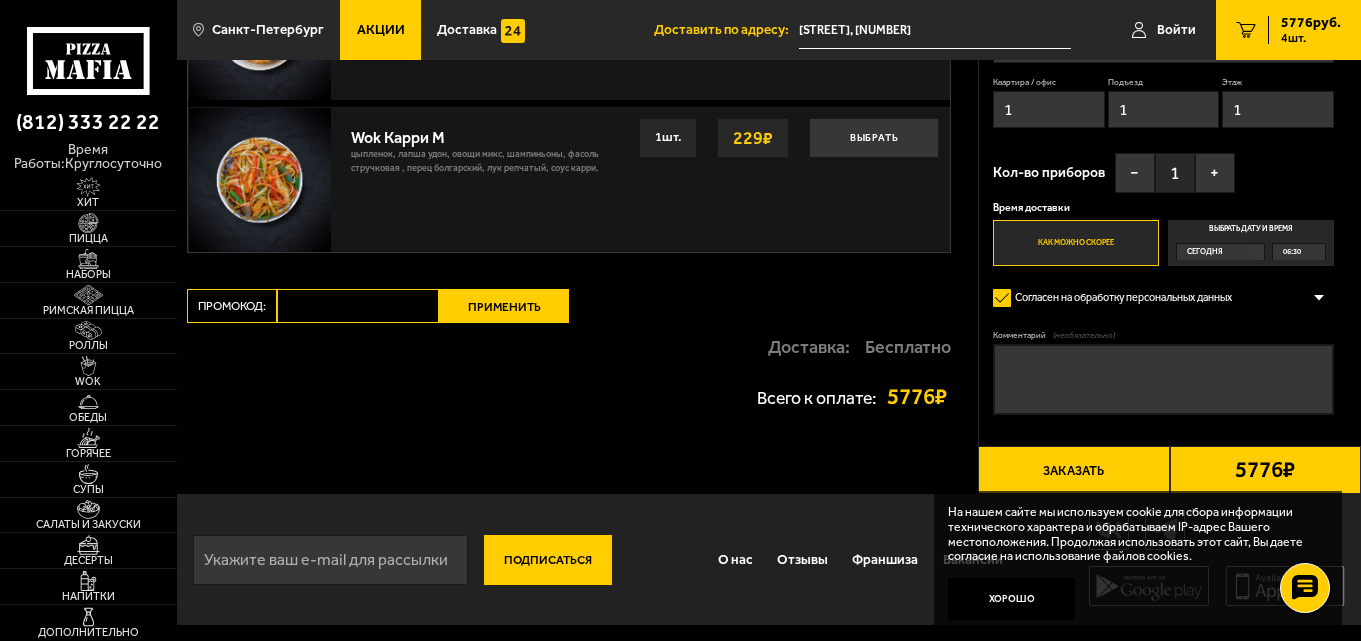 drag, startPoint x: 1005, startPoint y: 604, endPoint x: 1025, endPoint y: 590, distance: 24.41311 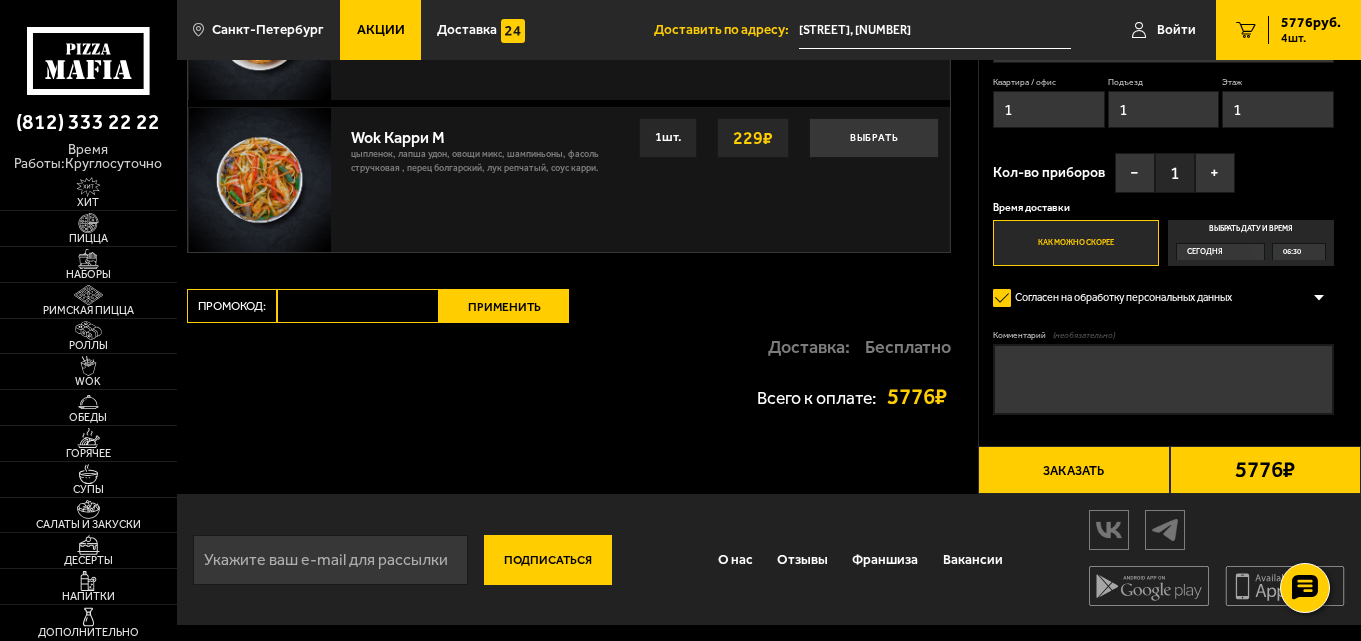 drag, startPoint x: 1107, startPoint y: 438, endPoint x: 1114, endPoint y: 399, distance: 39.623226 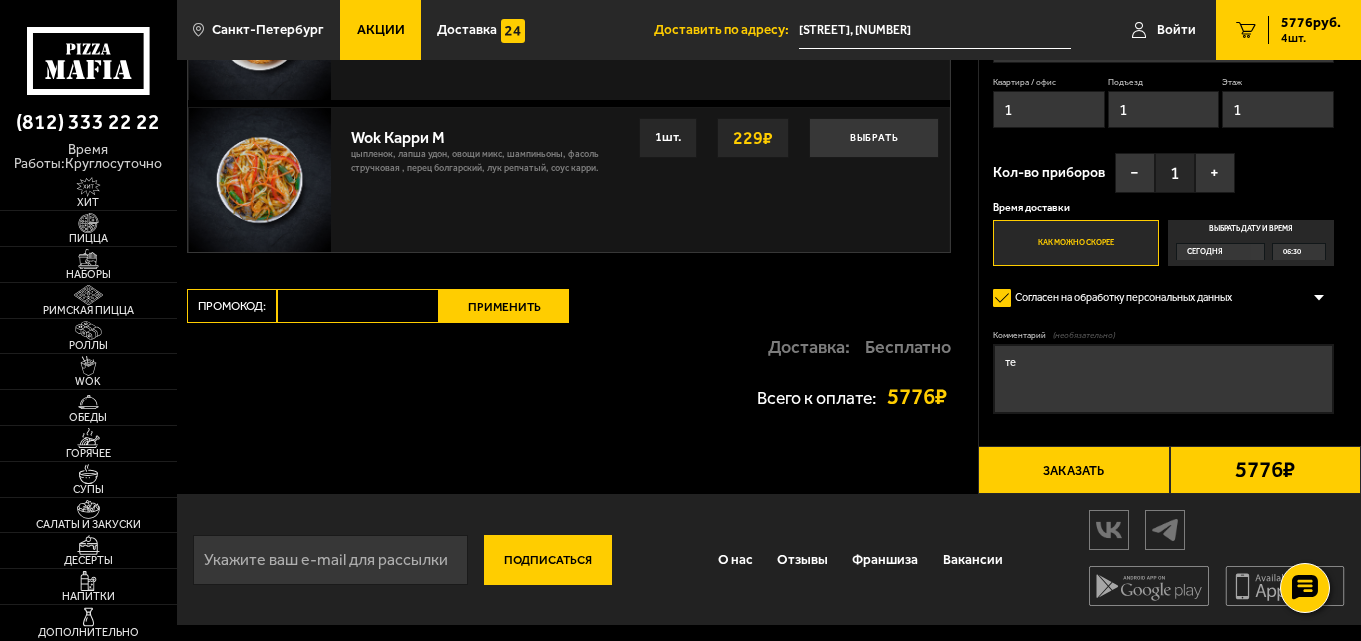 type on "т" 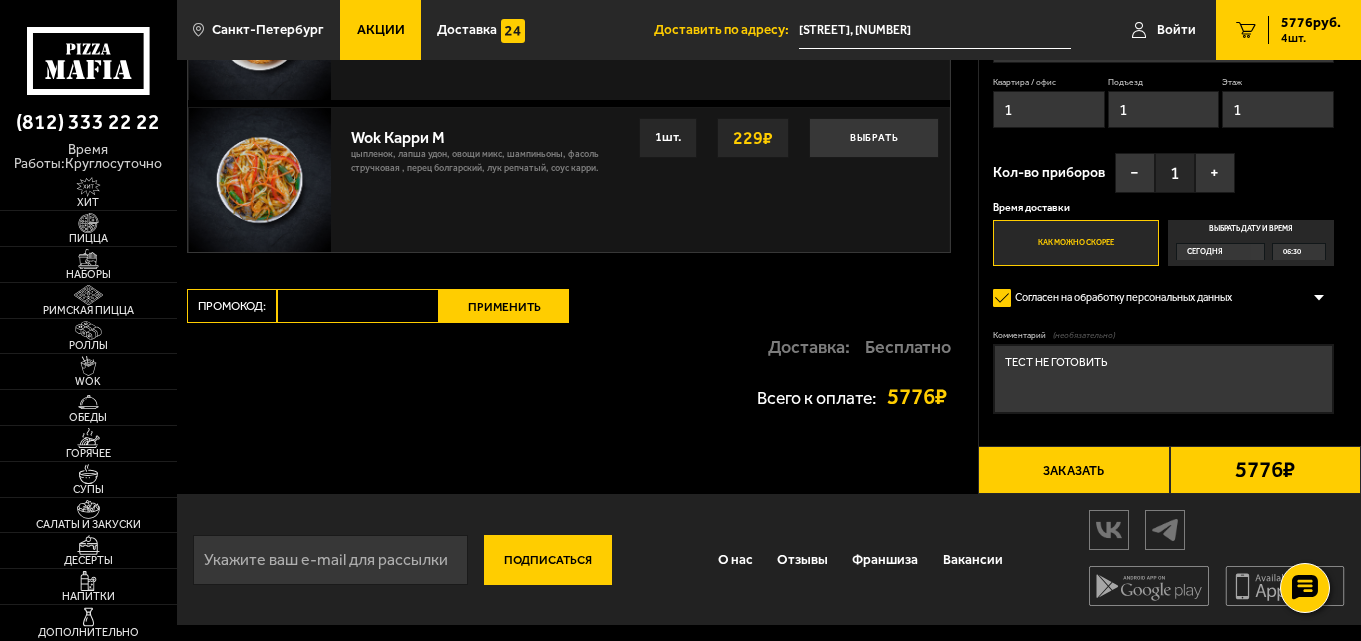 type on "ТЕСТ НЕ ГОТОВИТЬ" 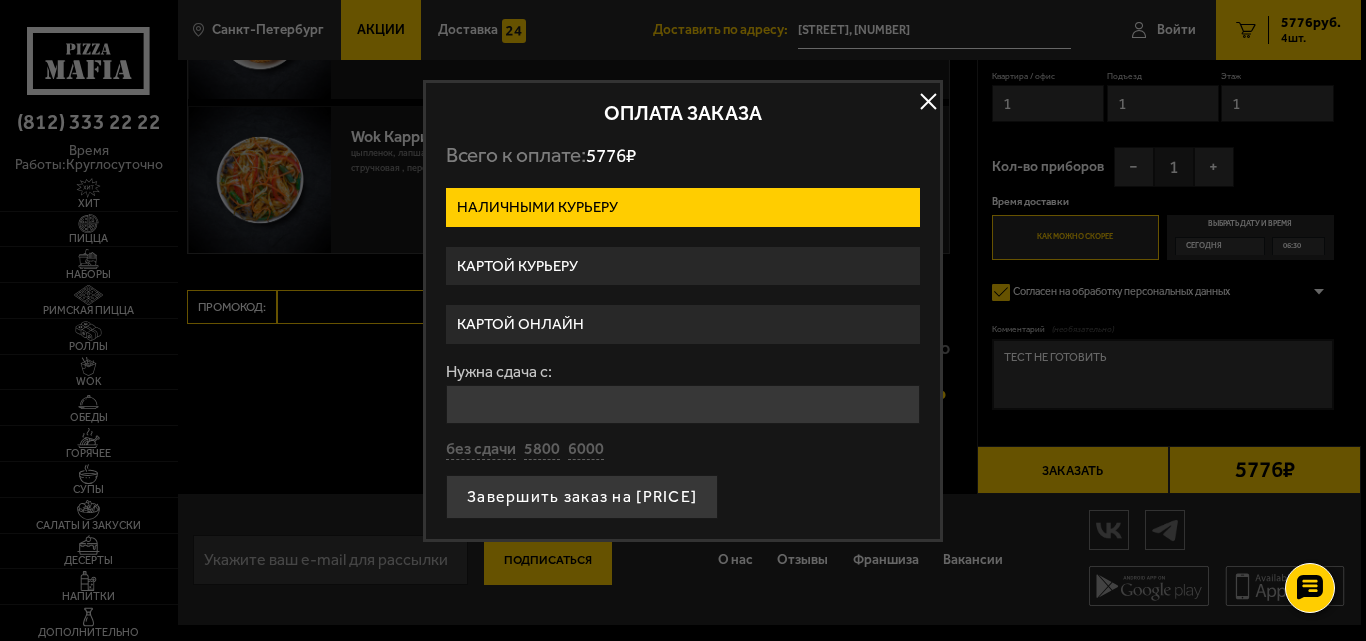 click on "Картой курьеру" at bounding box center (683, 266) 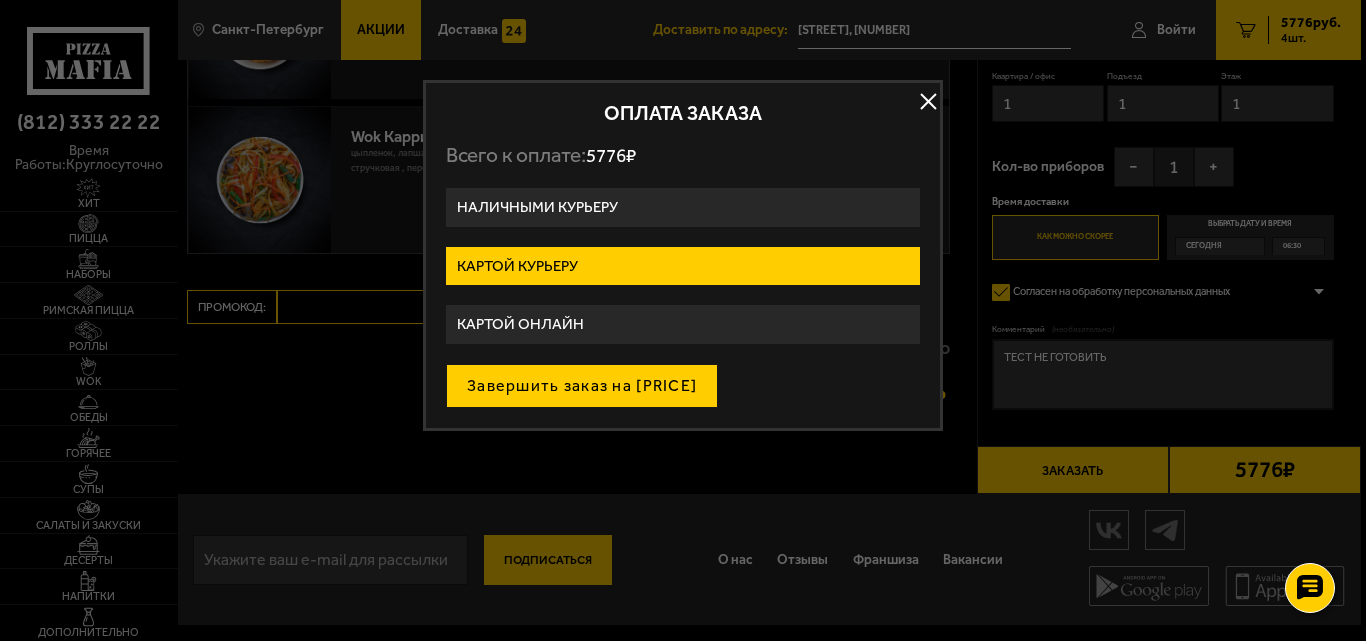 click on "Завершить заказ на [PRICE]" at bounding box center (582, 386) 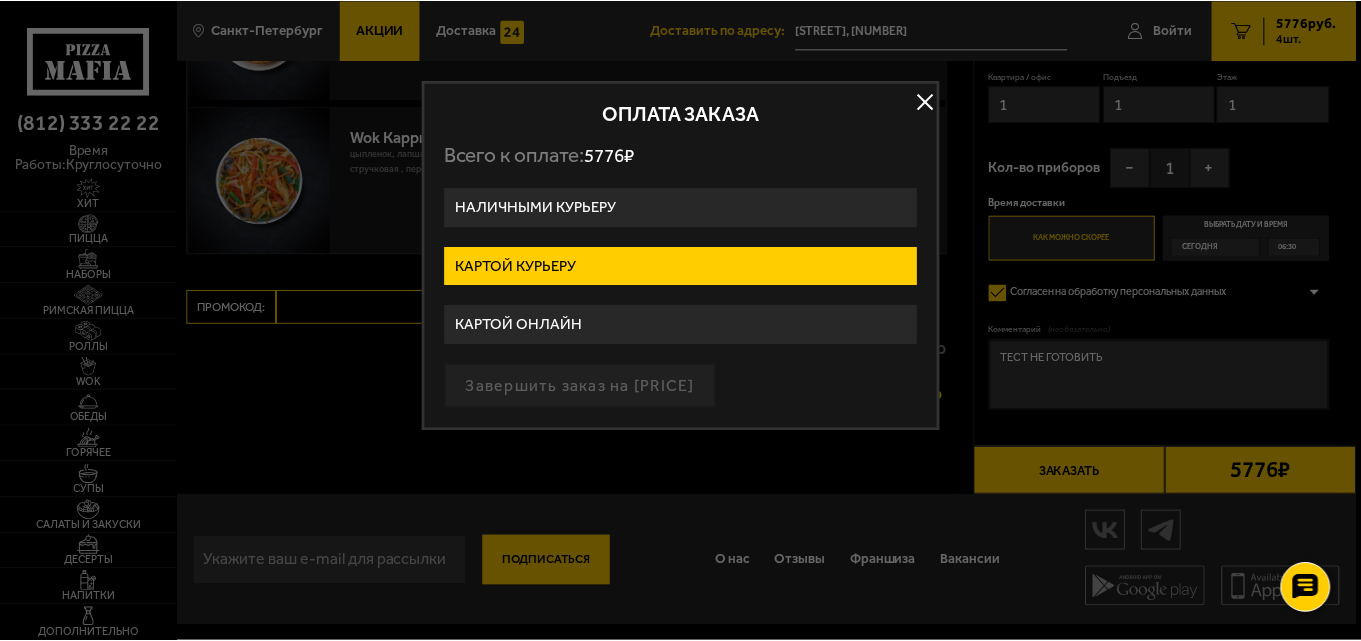 scroll, scrollTop: 0, scrollLeft: 0, axis: both 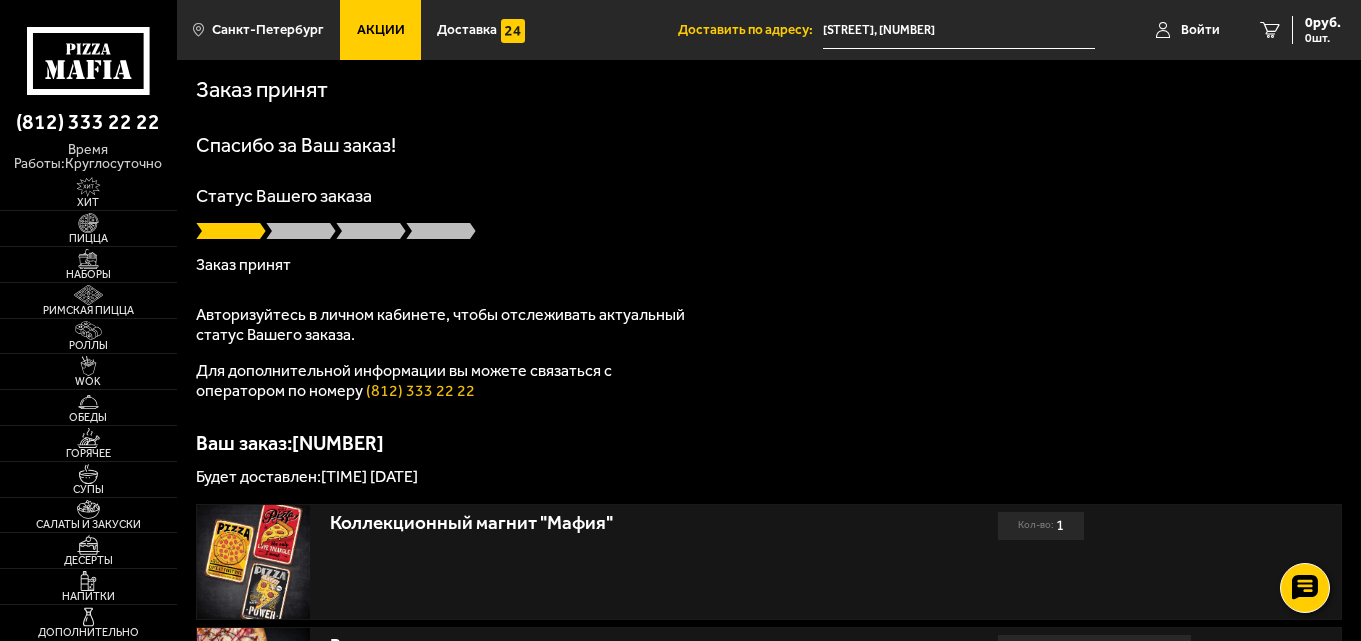 drag, startPoint x: 298, startPoint y: 446, endPoint x: 462, endPoint y: 435, distance: 164.36848 